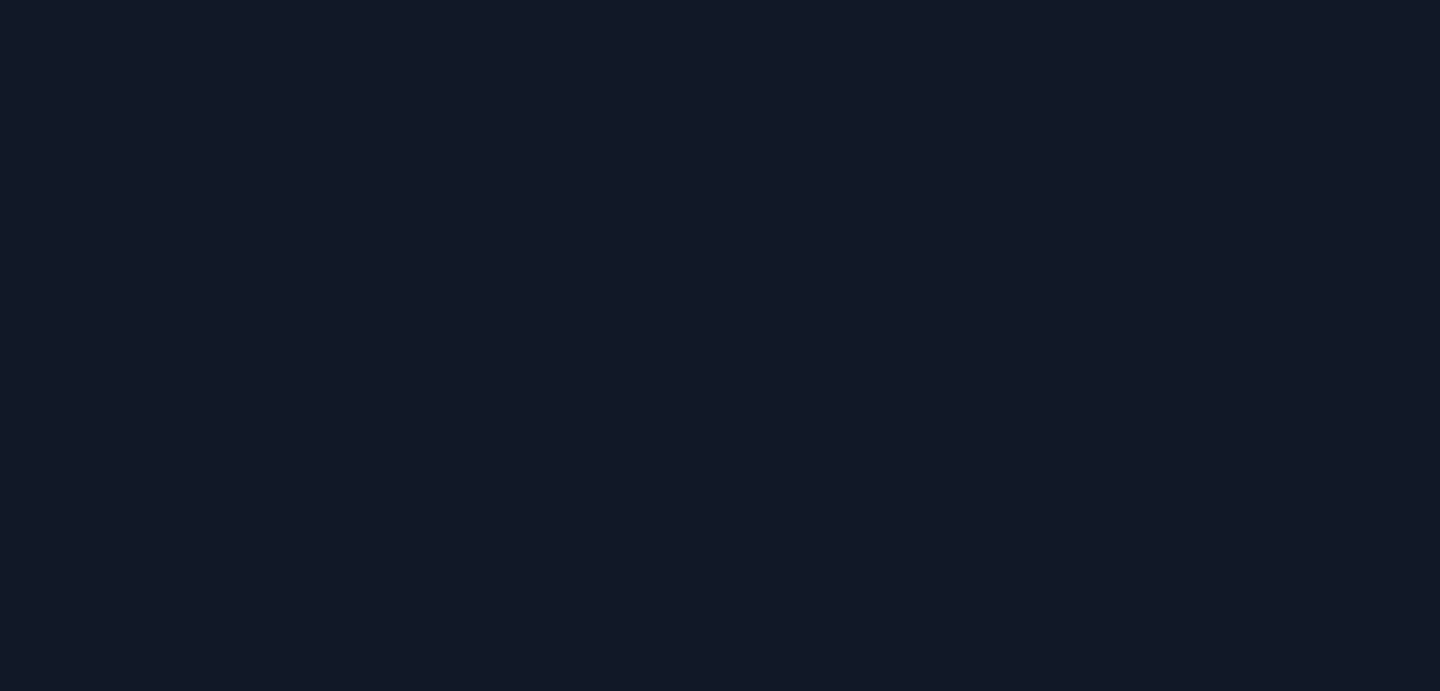 scroll, scrollTop: 0, scrollLeft: 0, axis: both 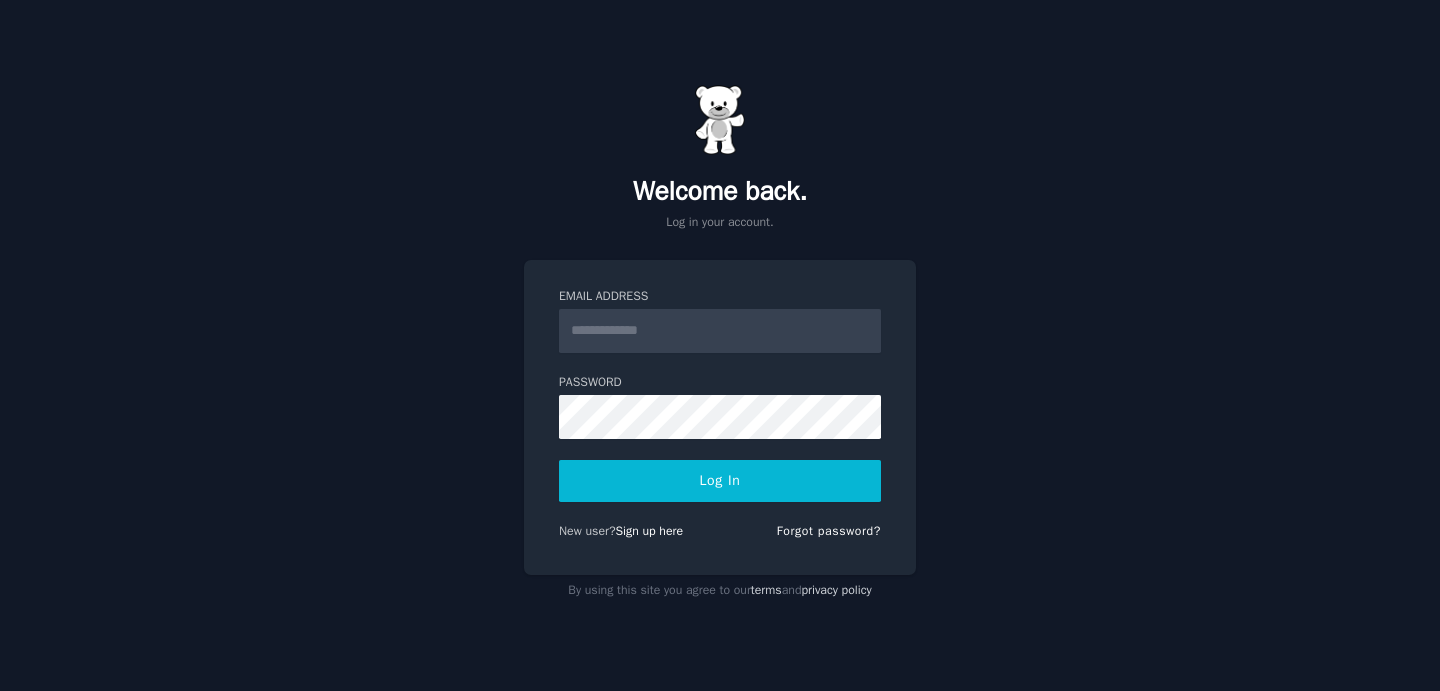 click on "Email Address" at bounding box center (720, 331) 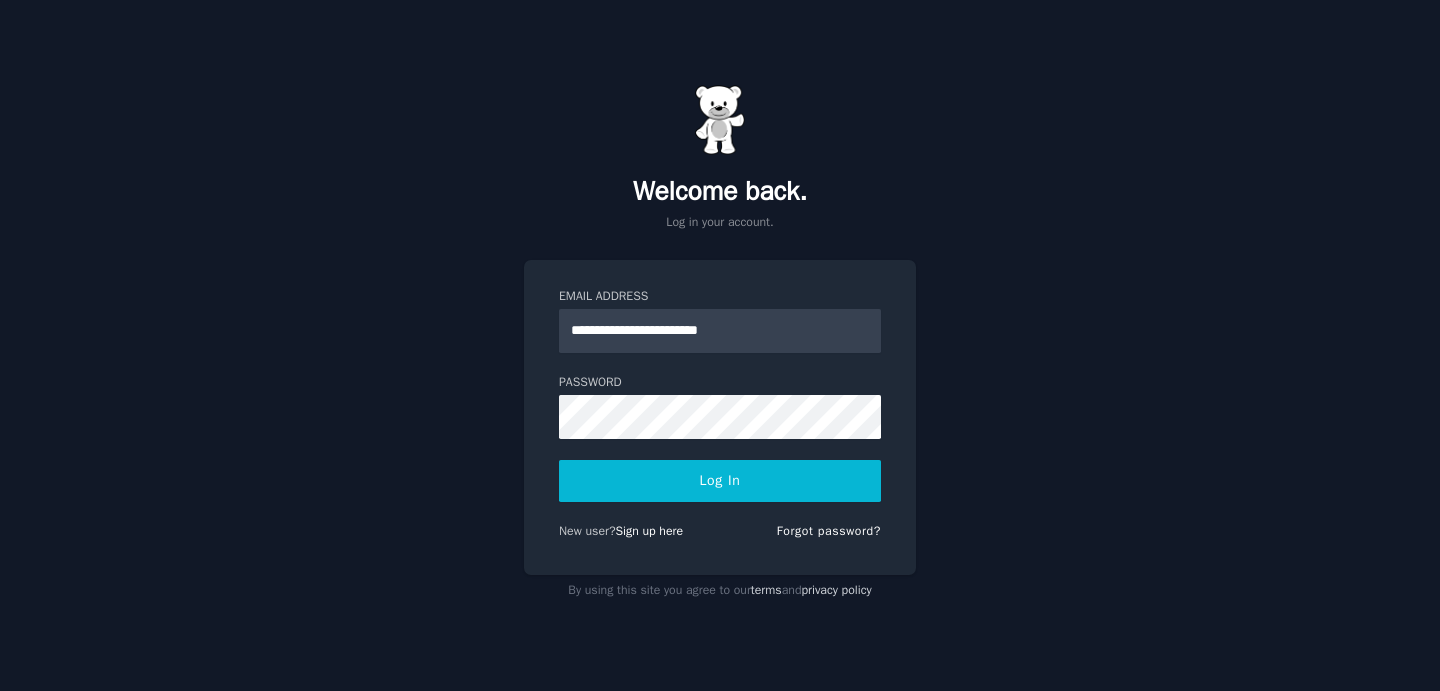 click on "Log In" at bounding box center [720, 481] 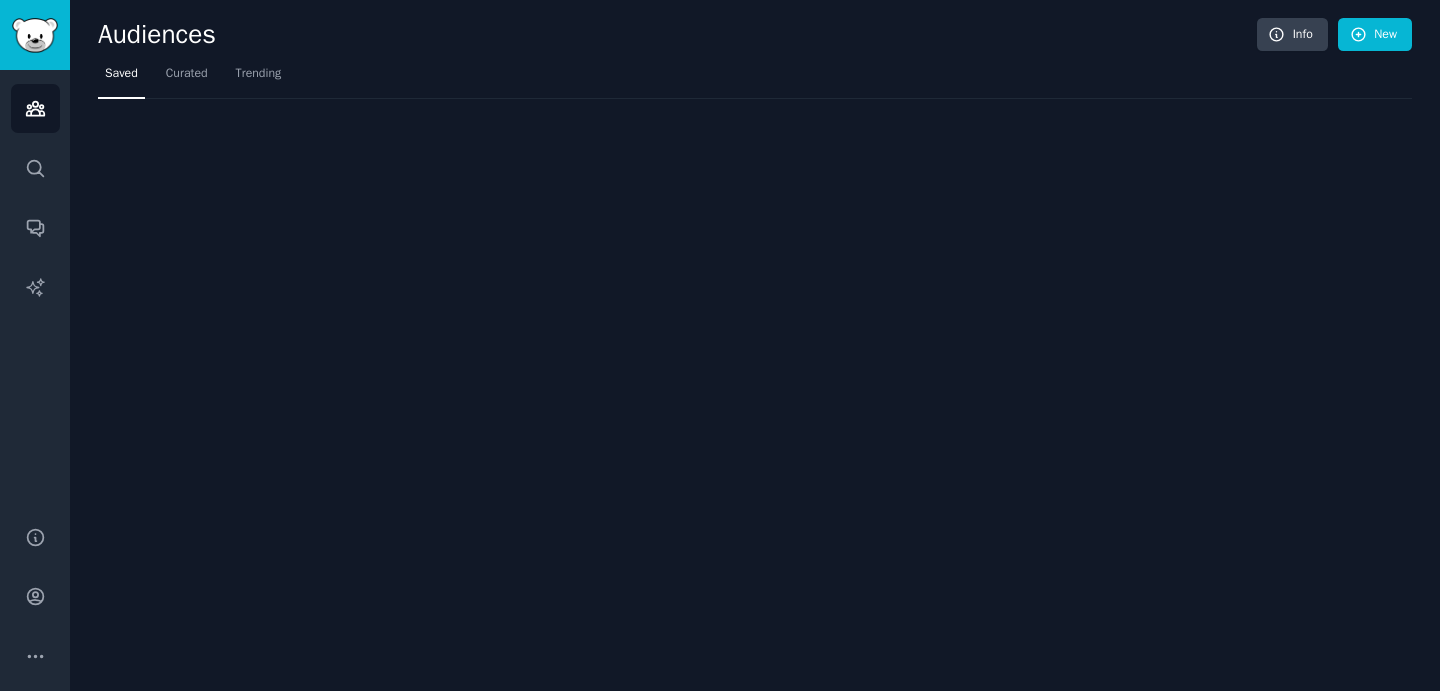 scroll, scrollTop: 0, scrollLeft: 0, axis: both 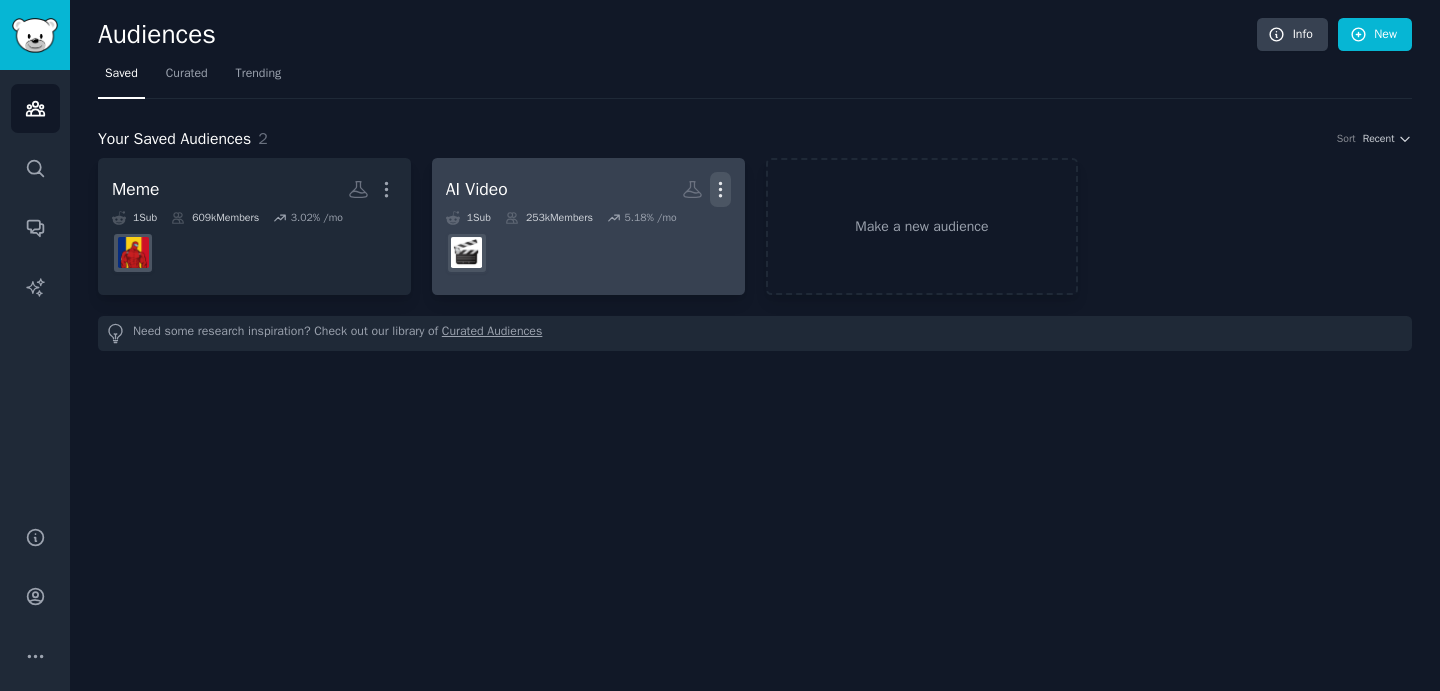click 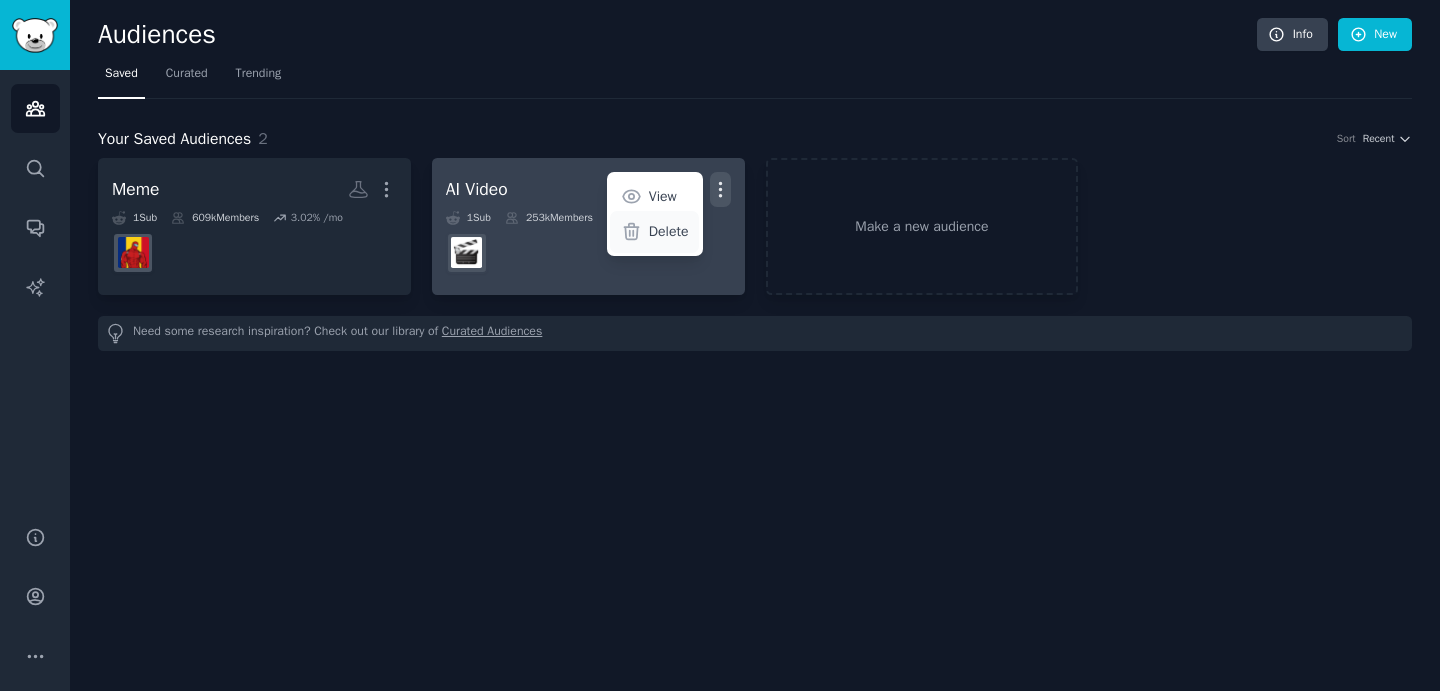 click on "Delete" at bounding box center [669, 231] 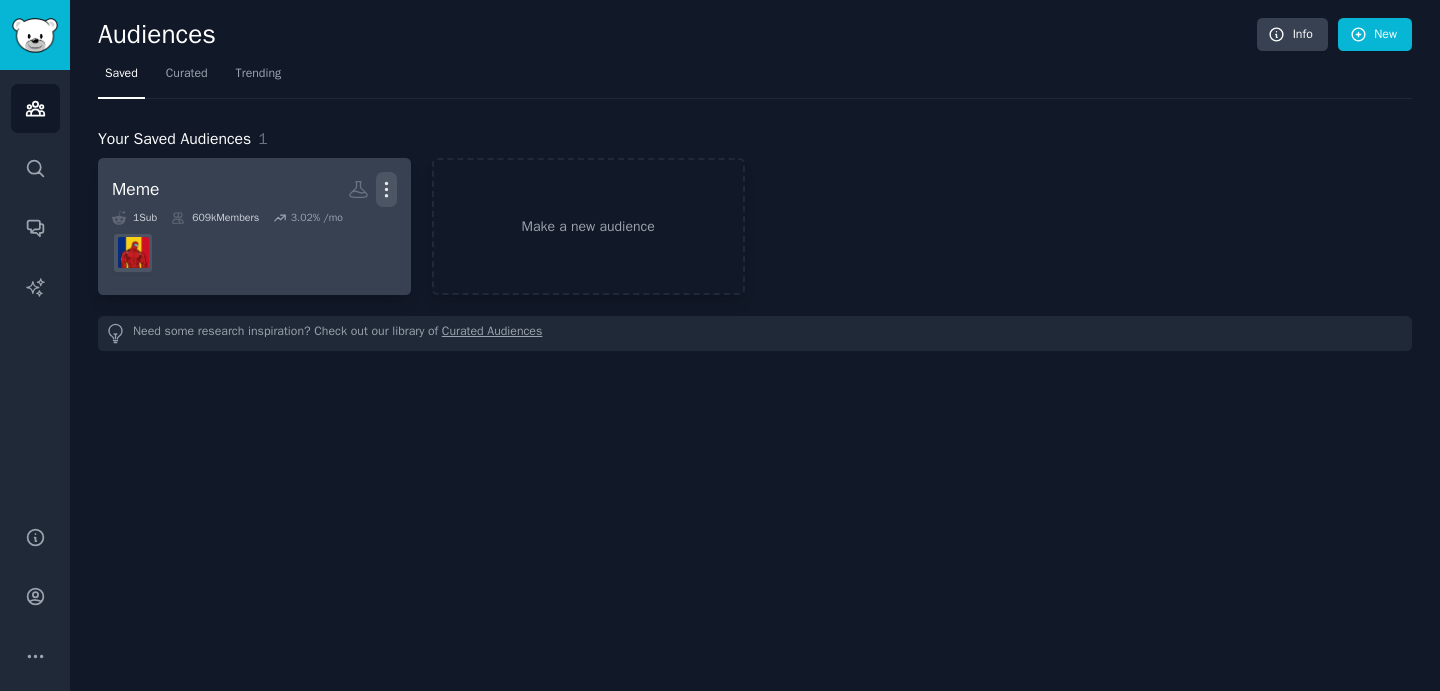 click 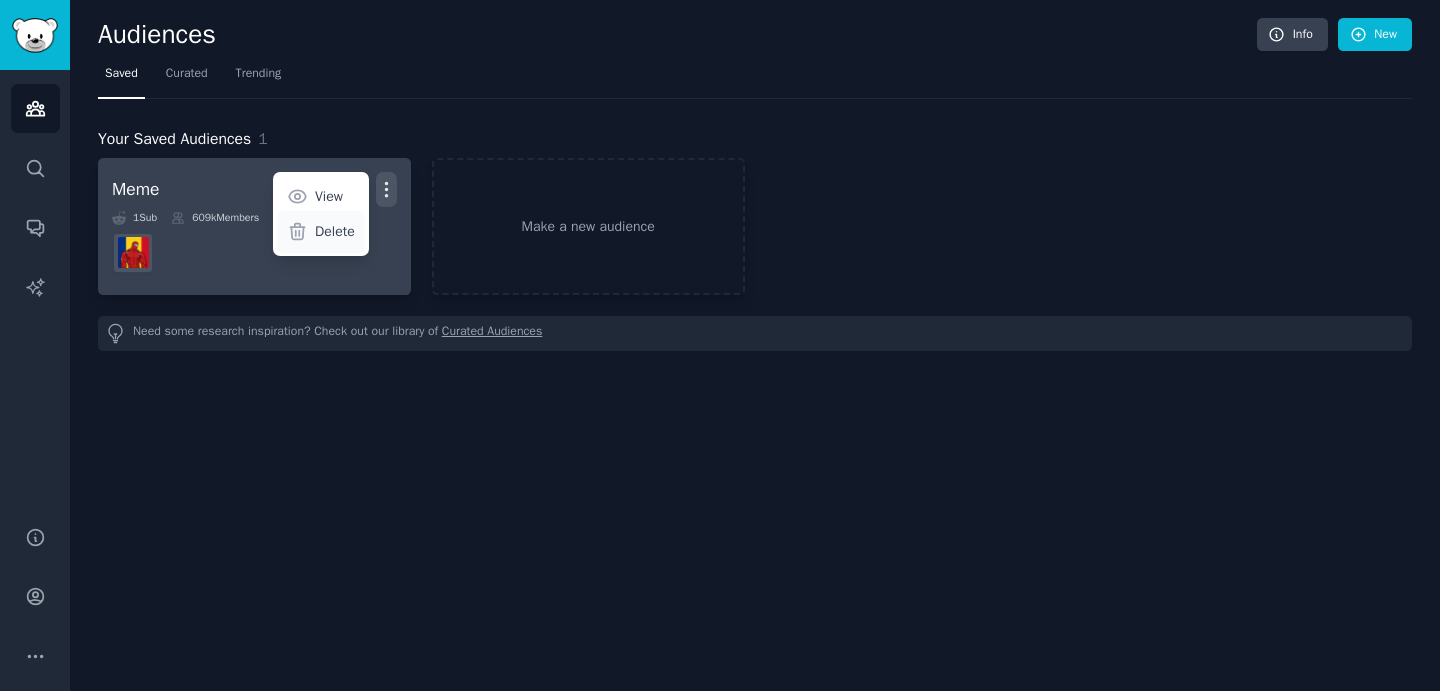 click on "Delete" at bounding box center (335, 231) 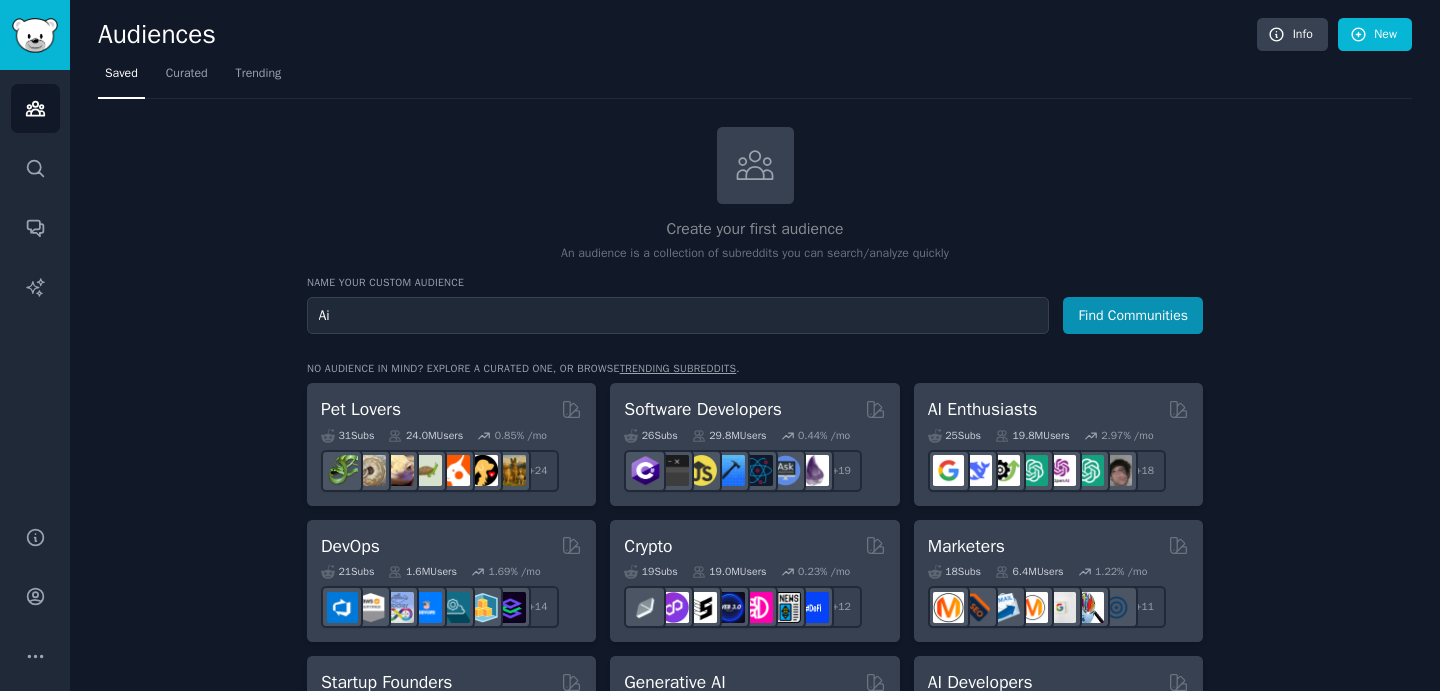 click on "Find Communities" at bounding box center [1133, 315] 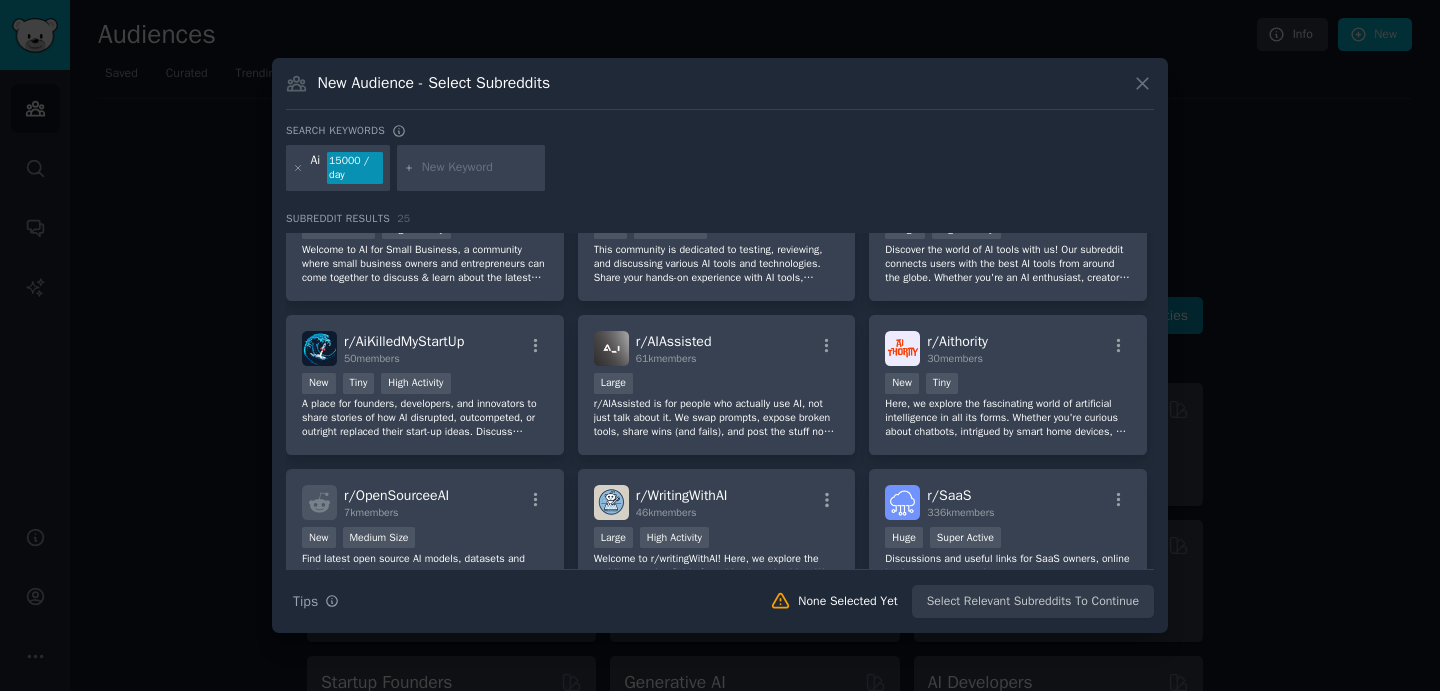 scroll, scrollTop: 883, scrollLeft: 0, axis: vertical 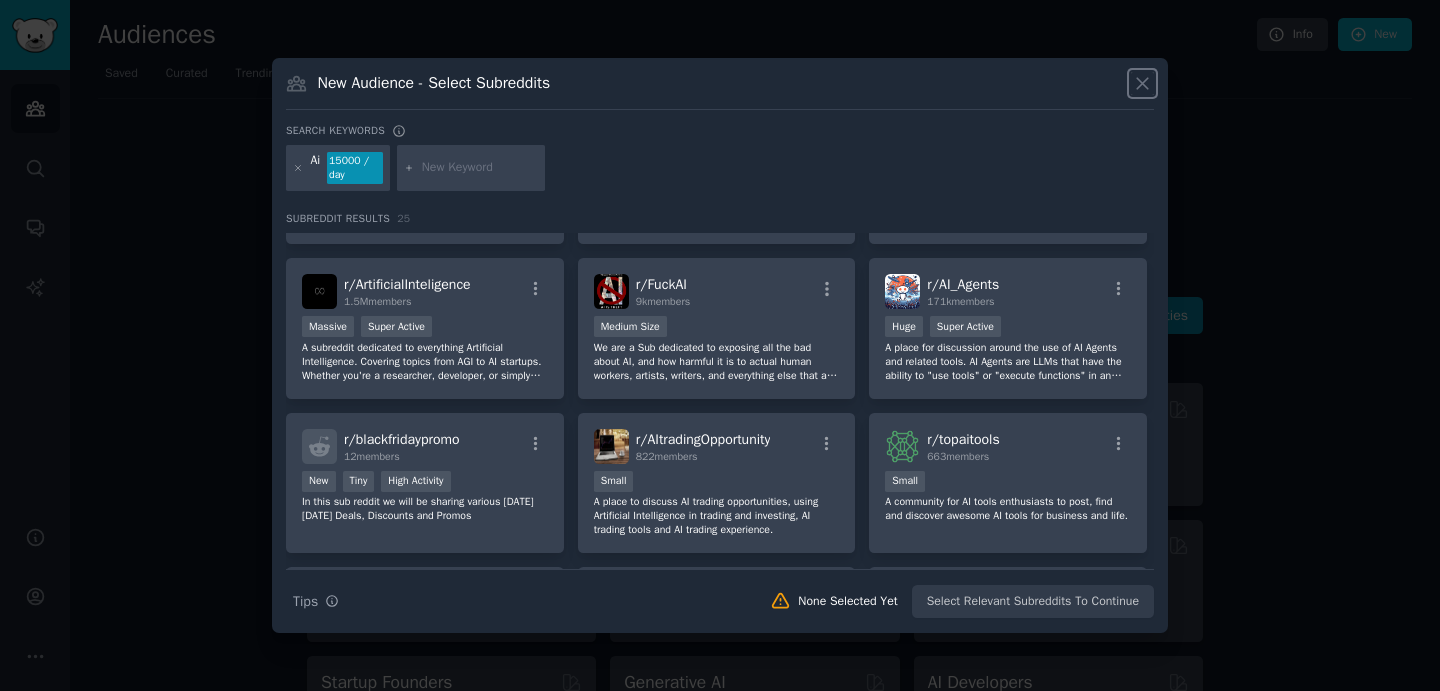 click 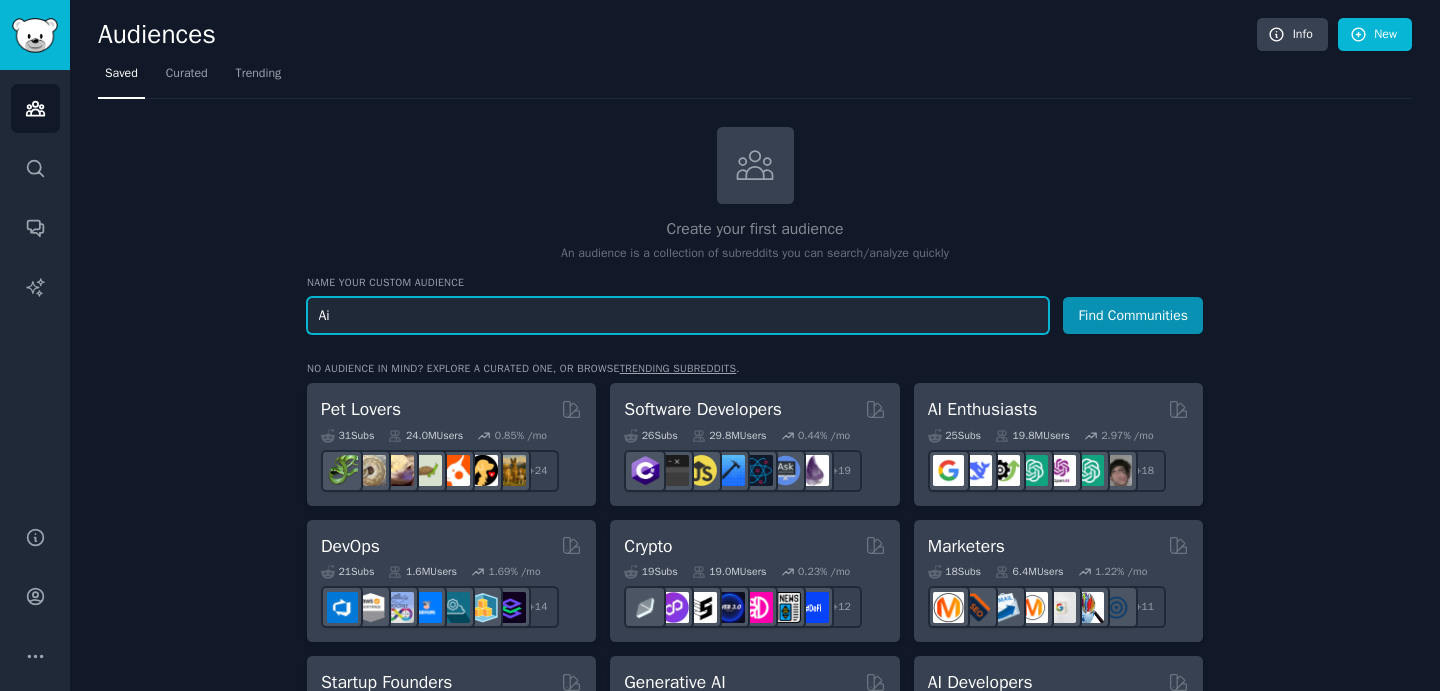 click on "Ai" at bounding box center [678, 315] 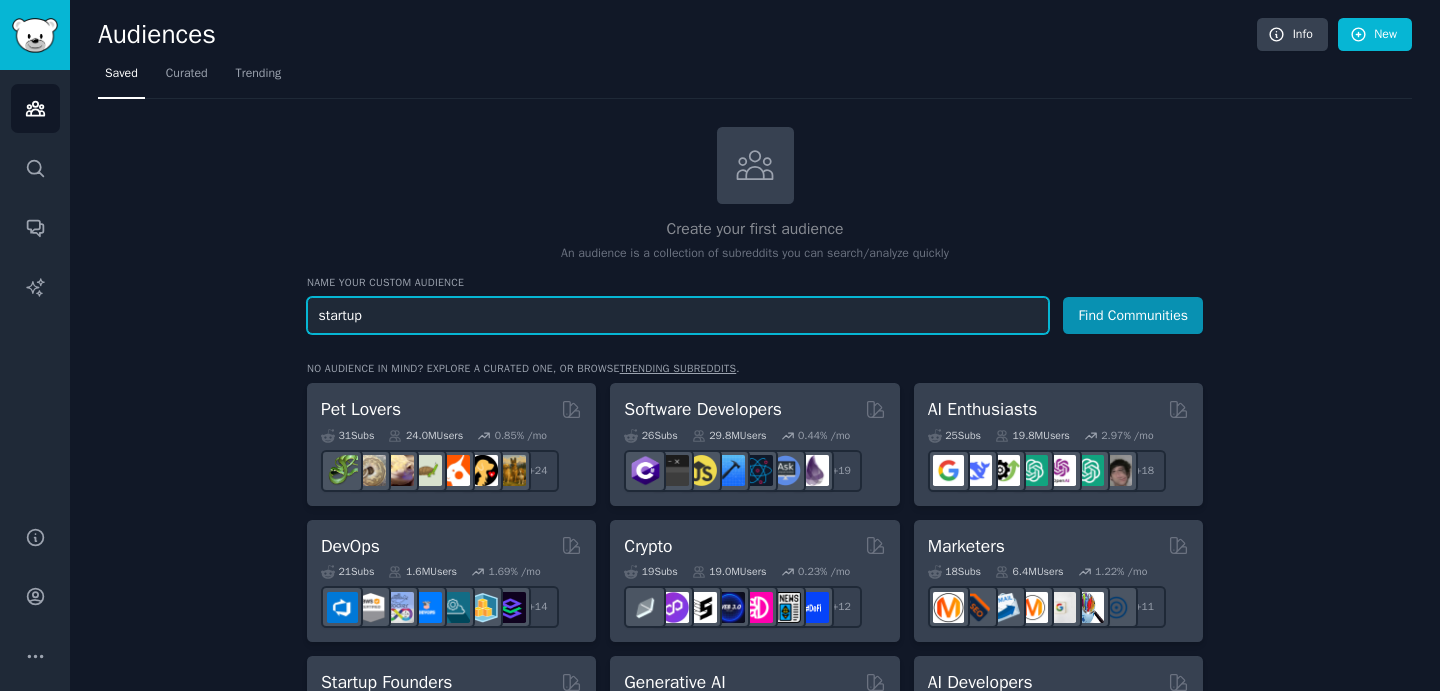 type on "startup" 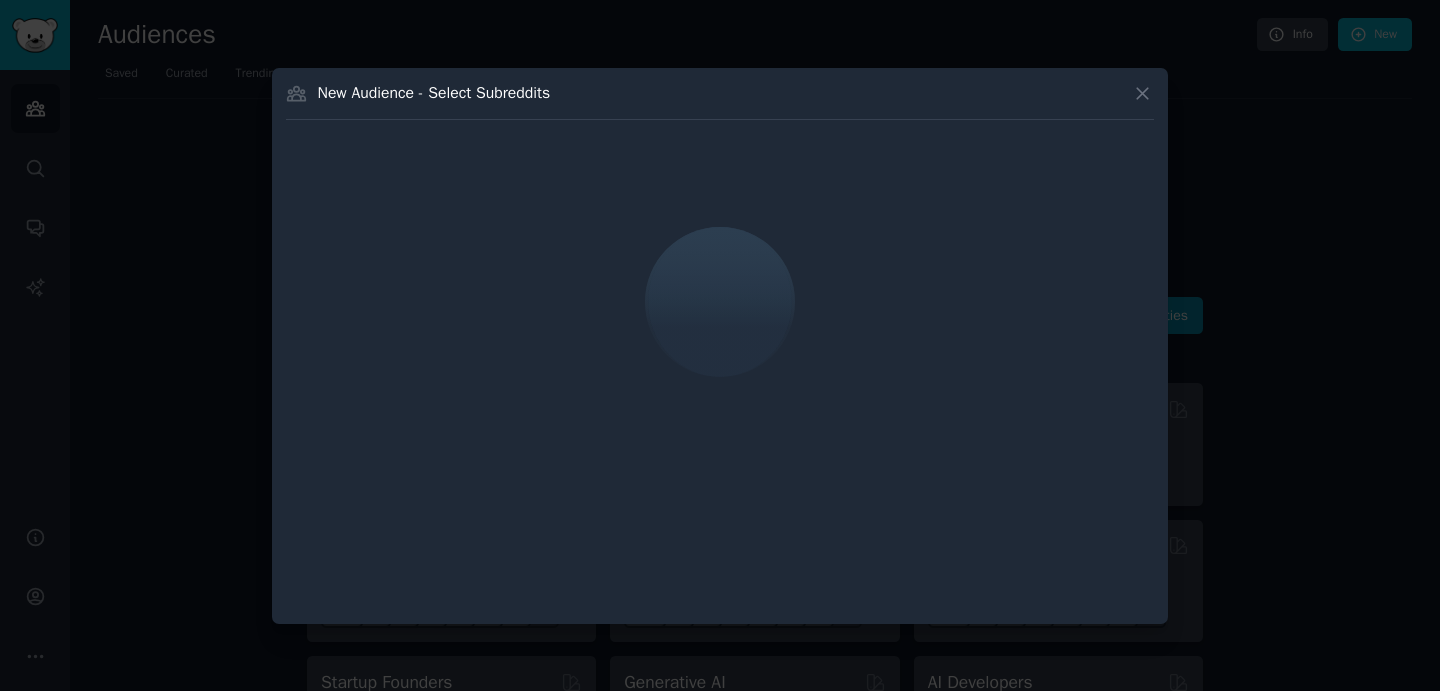 click 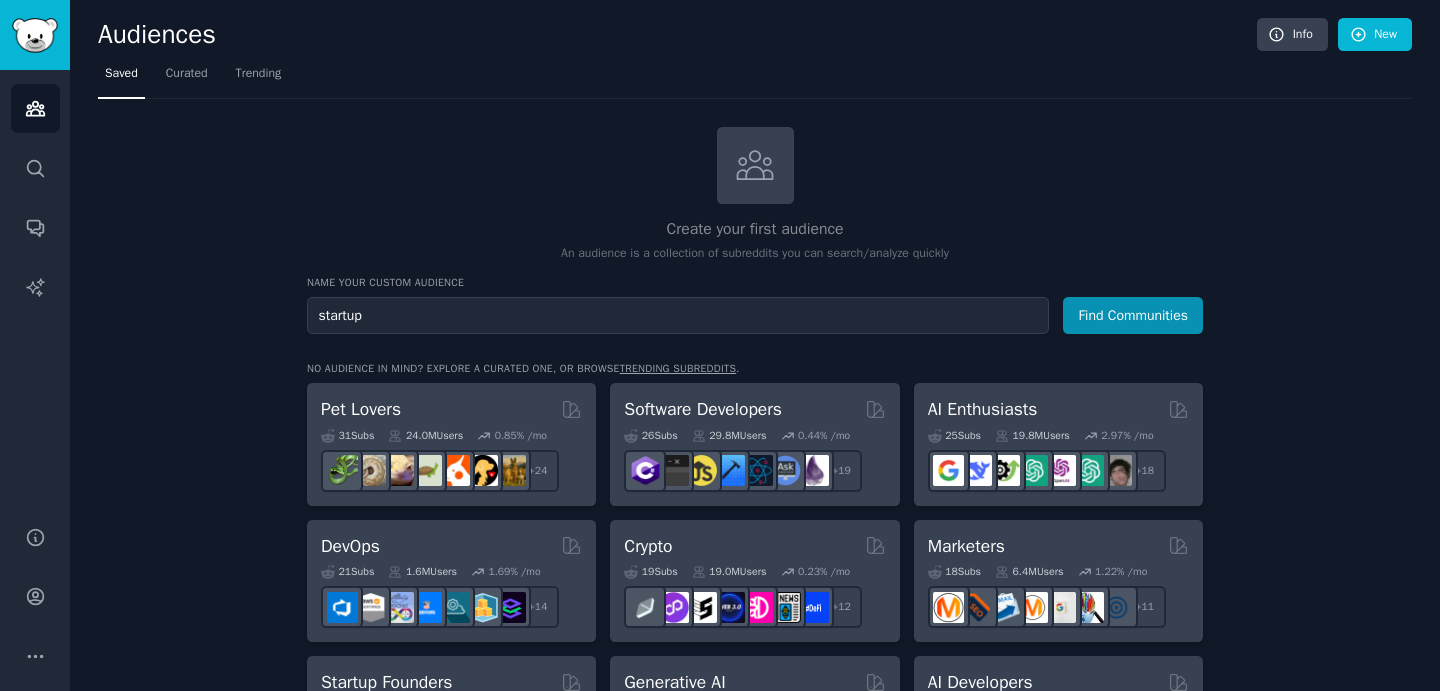 drag, startPoint x: 1433, startPoint y: 34, endPoint x: 1433, endPoint y: 53, distance: 19 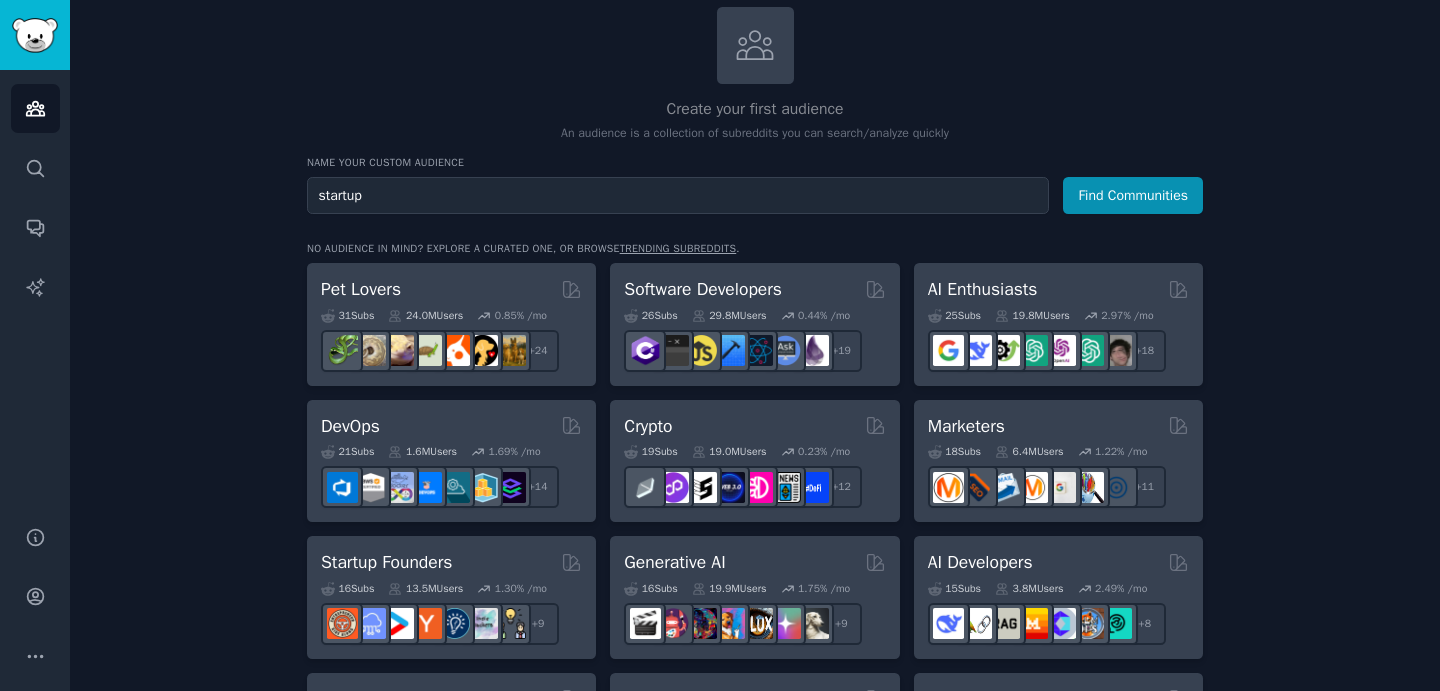 scroll, scrollTop: 160, scrollLeft: 0, axis: vertical 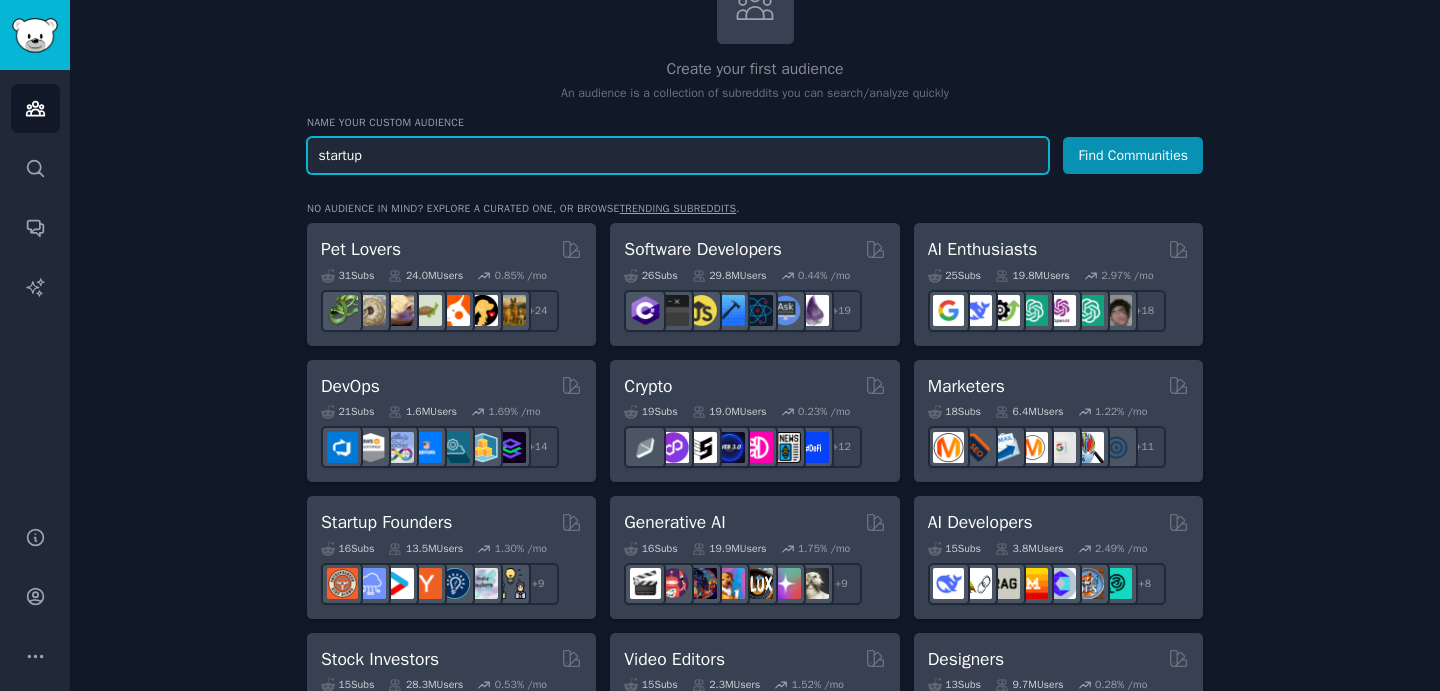 click on "startup" at bounding box center (678, 155) 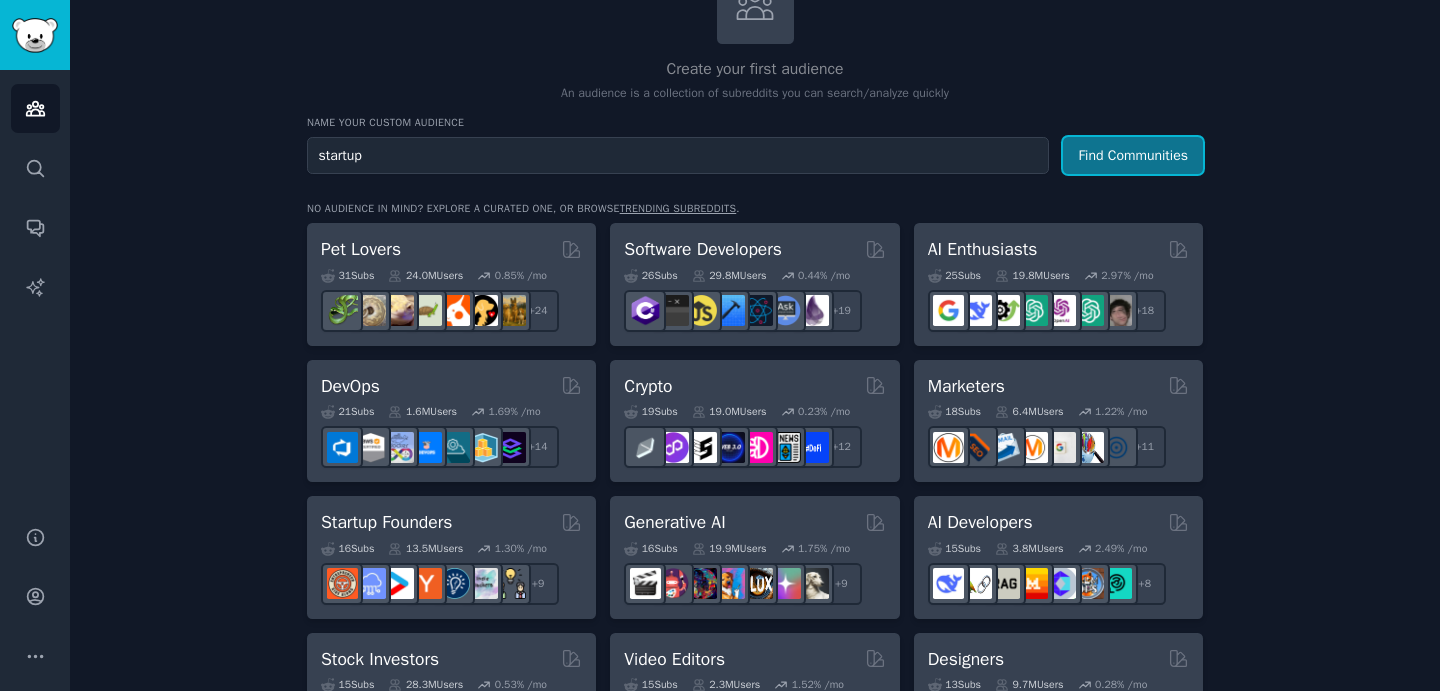 click on "Find Communities" at bounding box center (1133, 155) 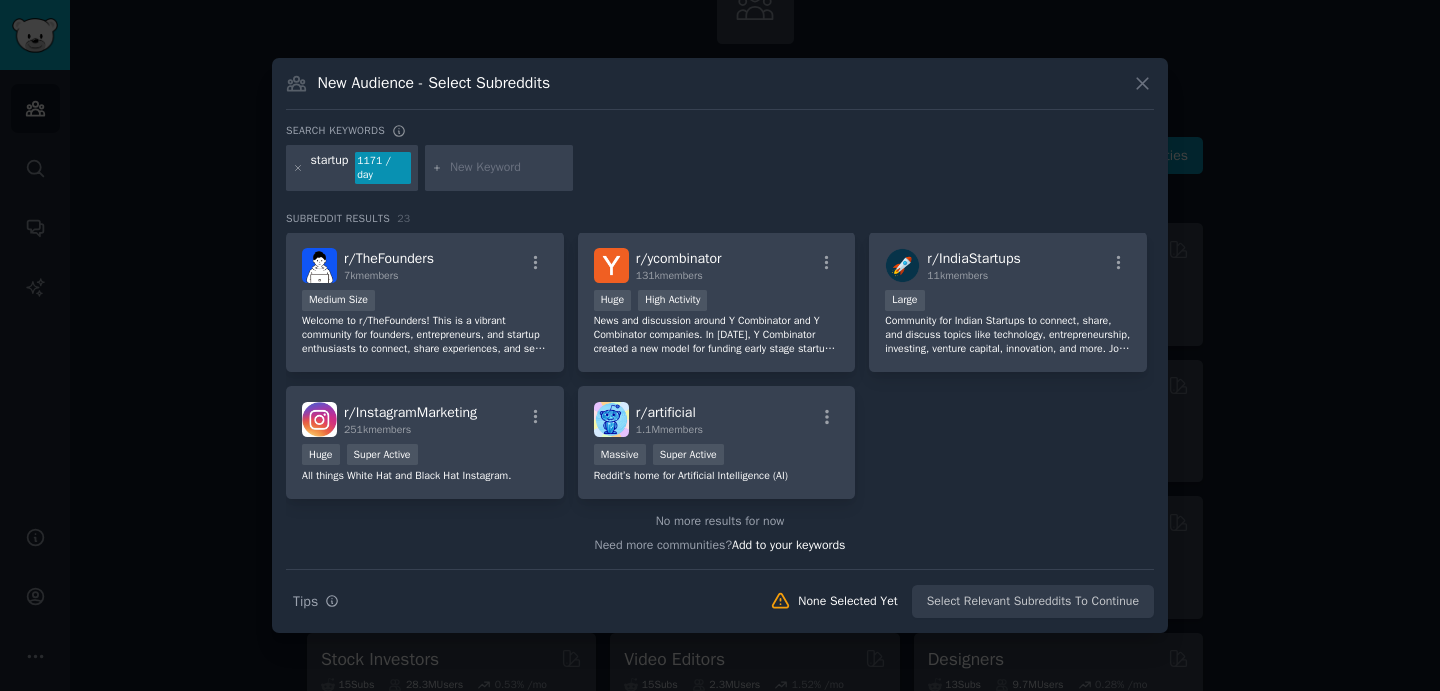 scroll, scrollTop: 920, scrollLeft: 0, axis: vertical 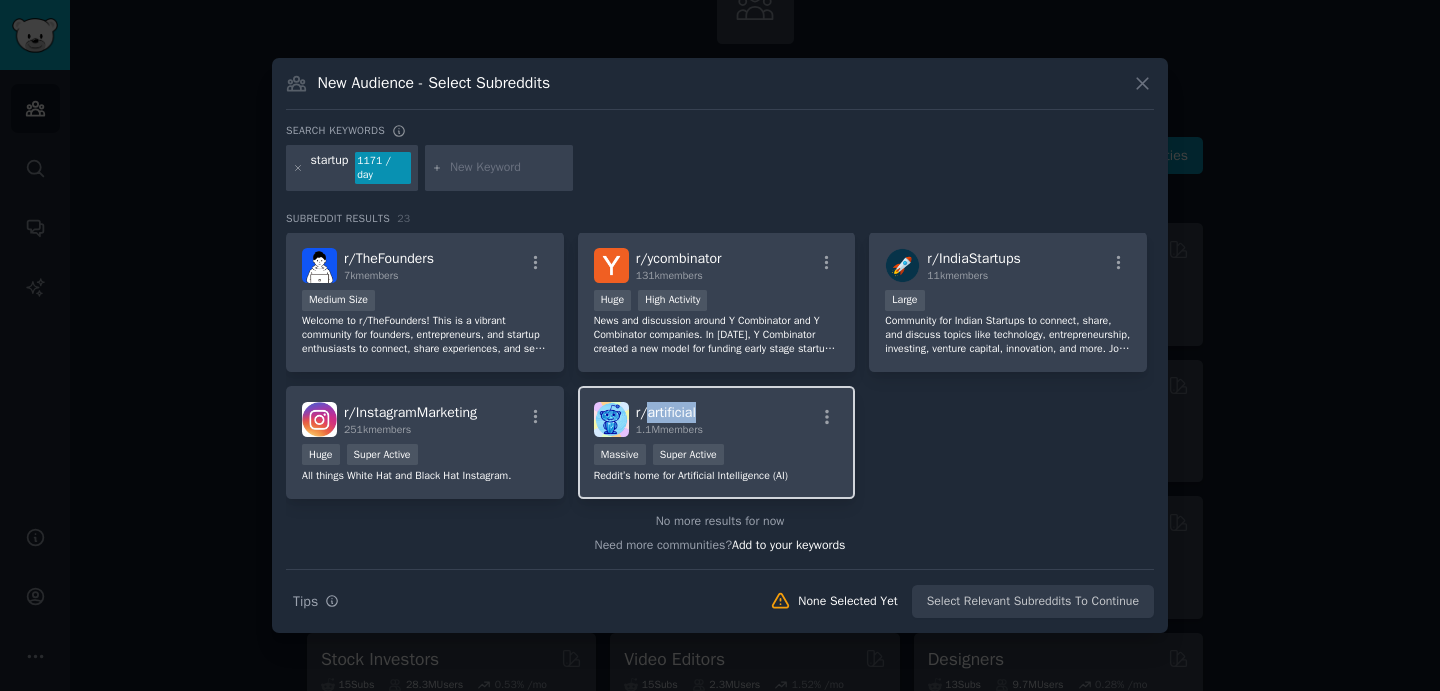 drag, startPoint x: 709, startPoint y: 414, endPoint x: 646, endPoint y: 414, distance: 63 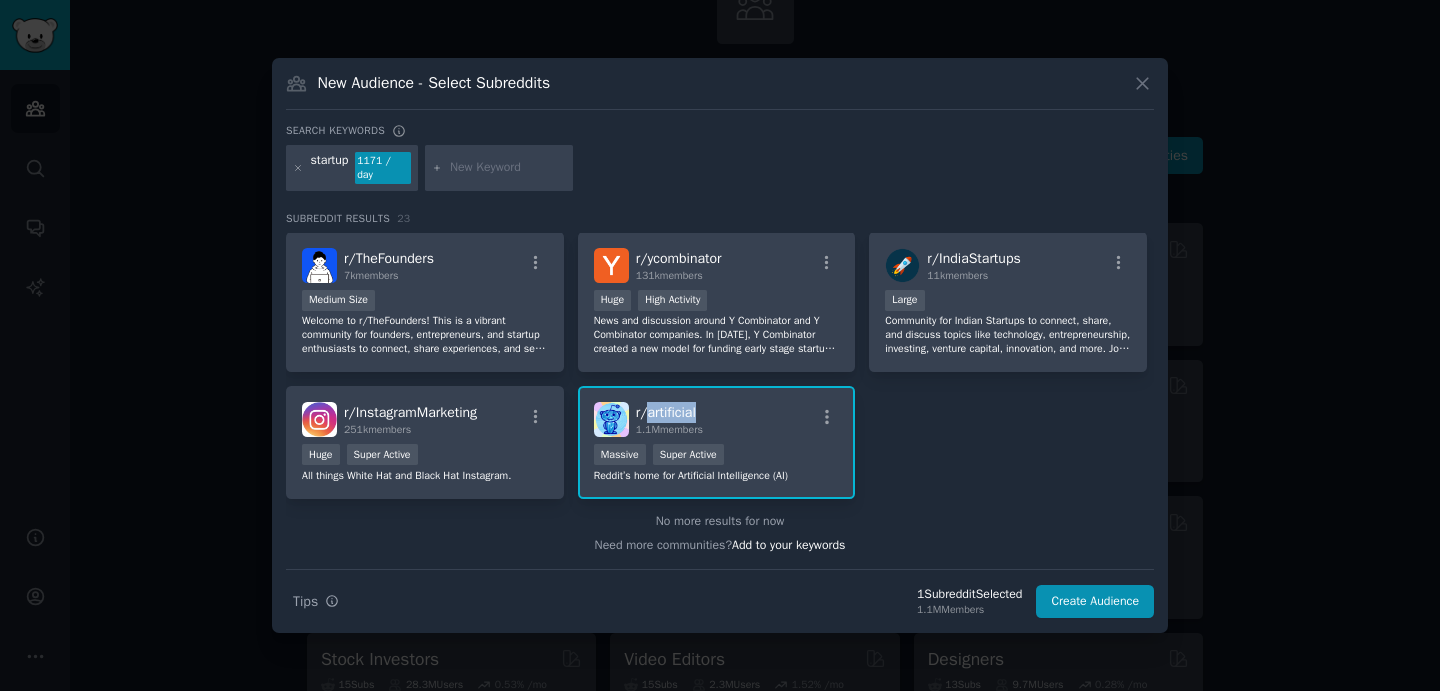 copy on "artificial" 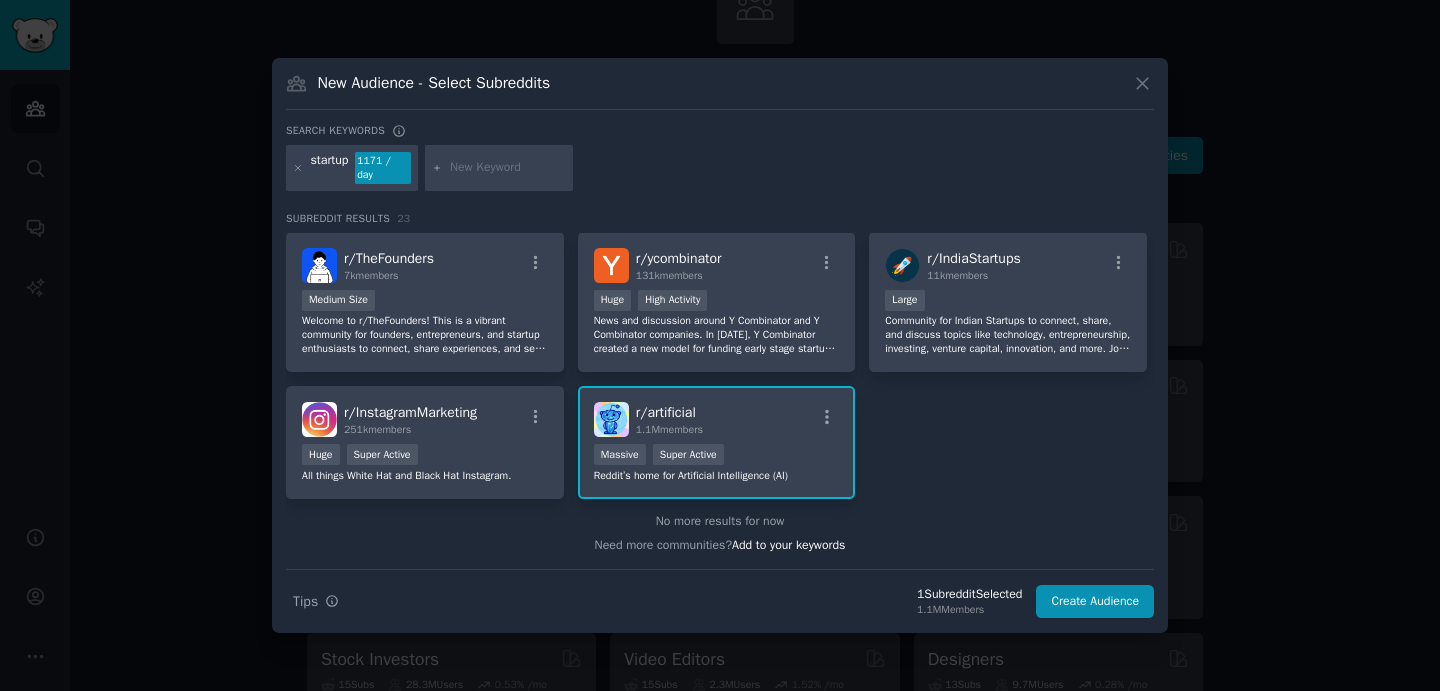 click at bounding box center [720, 345] 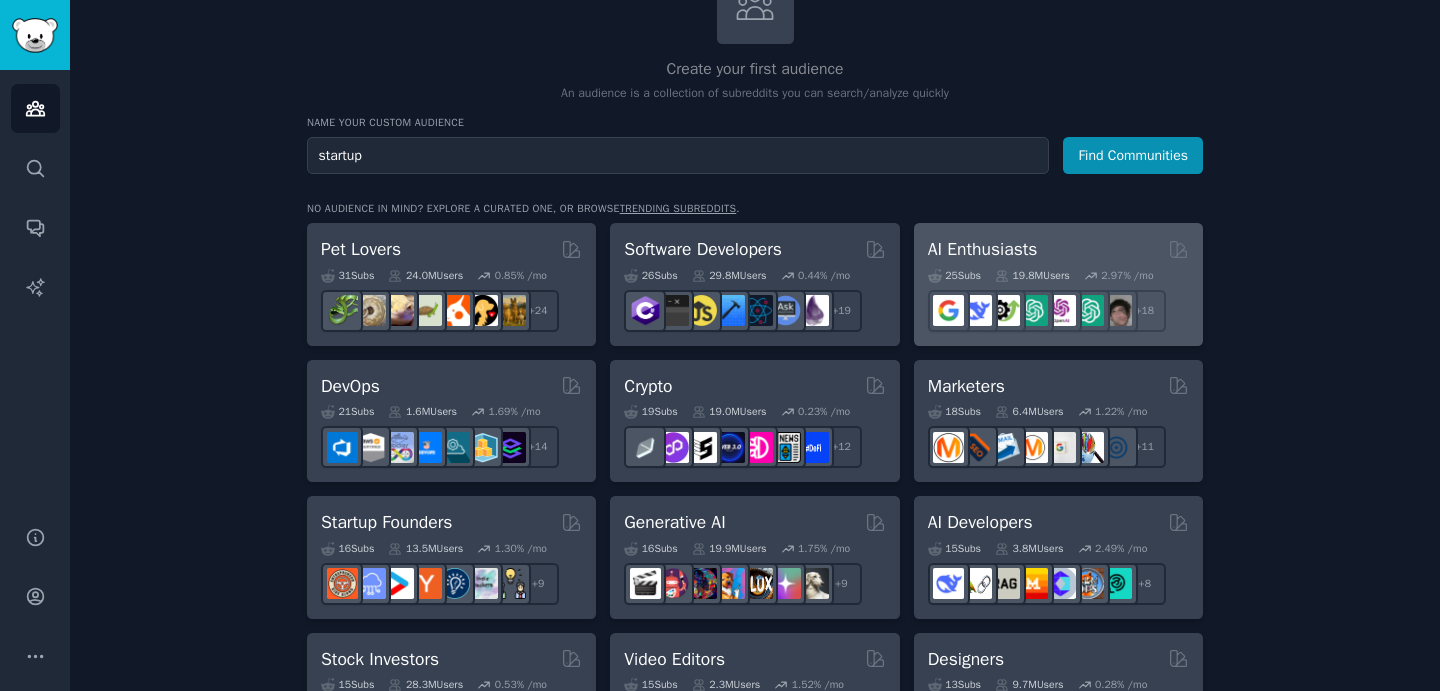 click on "AI Enthusiasts" at bounding box center [1058, 249] 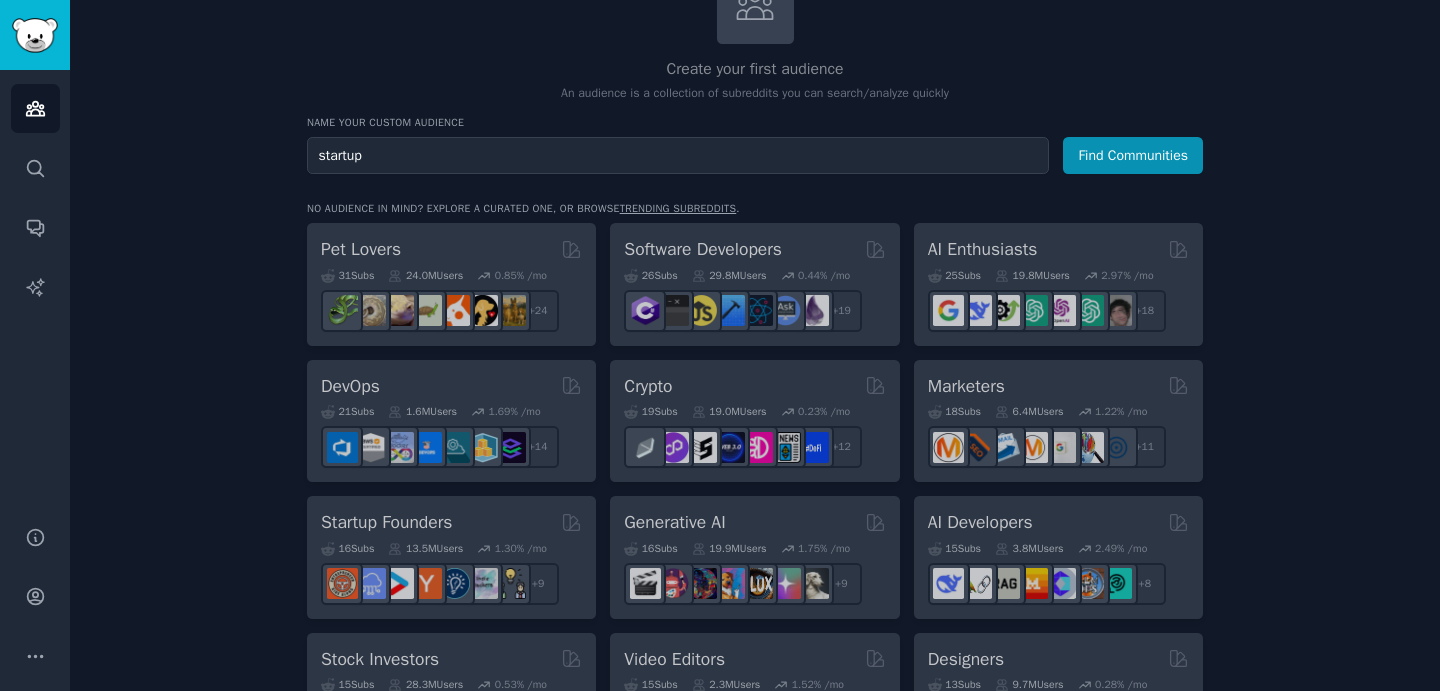 click on "Pet Lovers 31  Sub s 24.0M  Users 0.85 % /mo + 24 Software Developers 26  Sub s 29.8M  Users 0.44 % /mo r/iOSProgramming + 19 AI Enthusiasts 25  Sub s 19.8M  Users 2.97 % /mo + 18 DevOps 21  Sub s 1.6M  Users 1.69 % /mo + 14 Crypto 19  Sub s 19.0M  Users 0.23 % /mo + 12 Marketers 18  Sub s 6.4M  Users 1.22 % /mo + 11 Startup Founders 16  Sub s 13.5M  Users 1.30 % /mo + 9 Generative AI 16  Sub s 19.9M  Users 1.75 % /mo + 9 AI Developers 15  Sub s 3.8M  Users 2.49 % /mo + 8 Stock Investors 15  Sub s 28.3M  Users 0.53 % /mo + 8 Video Editors 15  Sub s 2.3M  Users 1.52 % /mo + 8 Designers 13  Sub s 9.7M  Users 0.28 % /mo + 6 Data Scientists 13  Sub s 7.6M  Users 0.62 % /mo + 6 Fitness Enthusiasts 12  Sub s 31.1M  Users 0.24 % /mo + 5 Gardeners 11  Sub s 13.5M  Users 2.03 % /mo + 4 Photographers 11  Sub s 10.7M  Users 0.52 % /mo + 4 Gaming 11  Sub s 52.8M  Users 0.38 % /mo + 4 NFT Collectors 10  Sub s 3.4M  Users -0.02 % /mo + 3 Ecommerce 10  Sub s 1.8M  Users 1.43 % /mo + 3 SEOs 10  Sub s 657k  Users 1.93 % /mo +" at bounding box center [755, 1171] 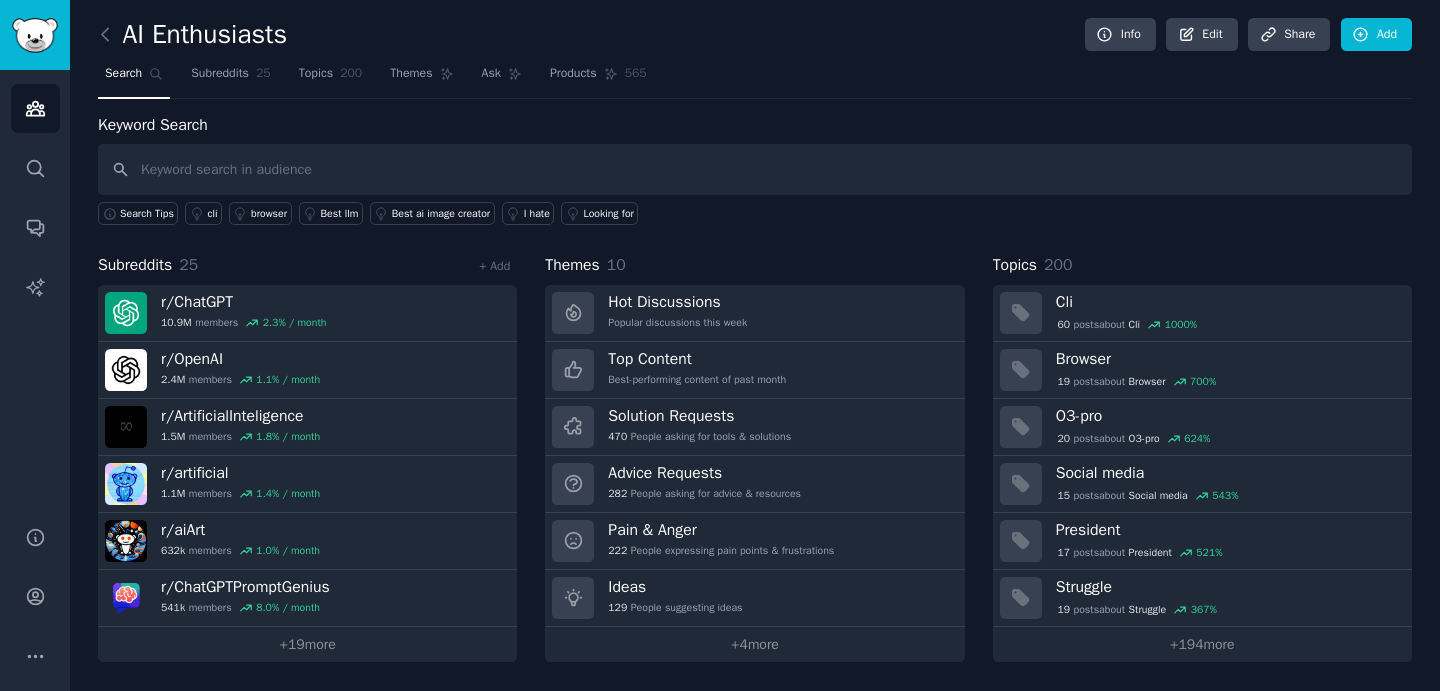 click at bounding box center [755, 169] 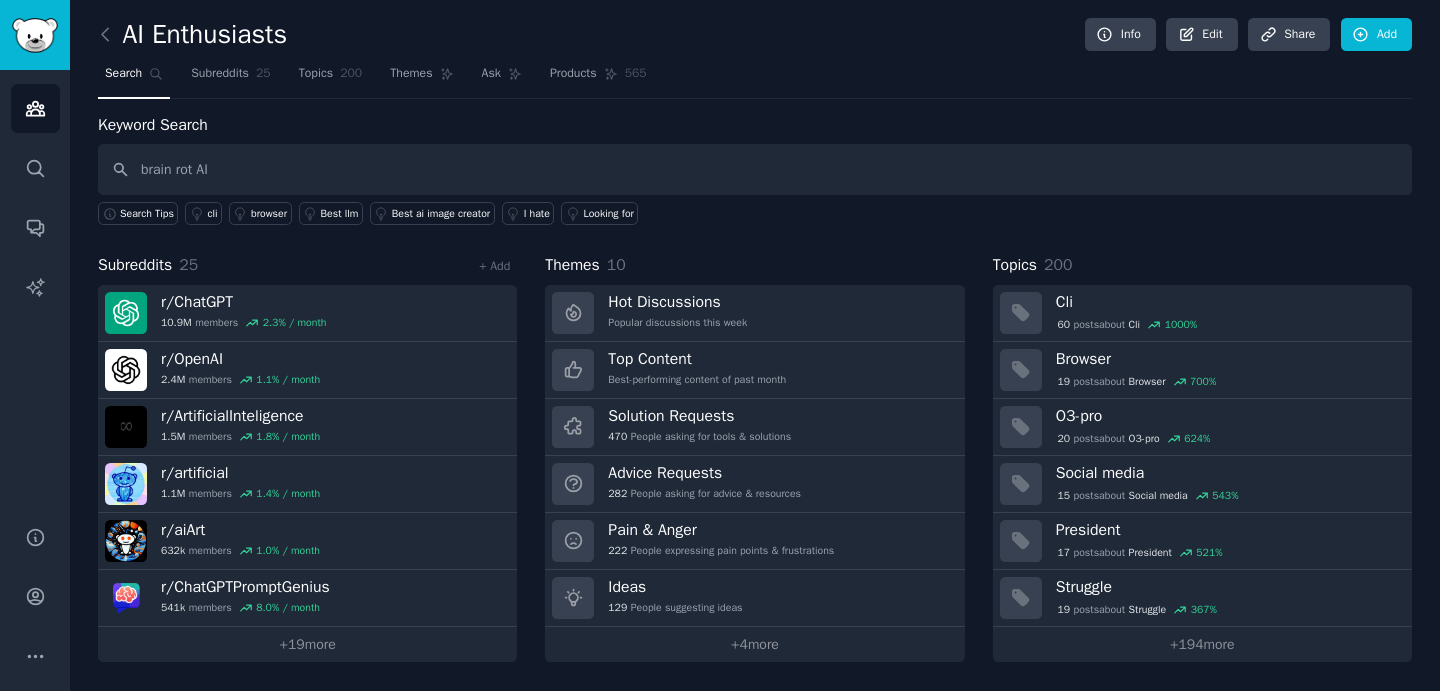 type on "brain rot AI" 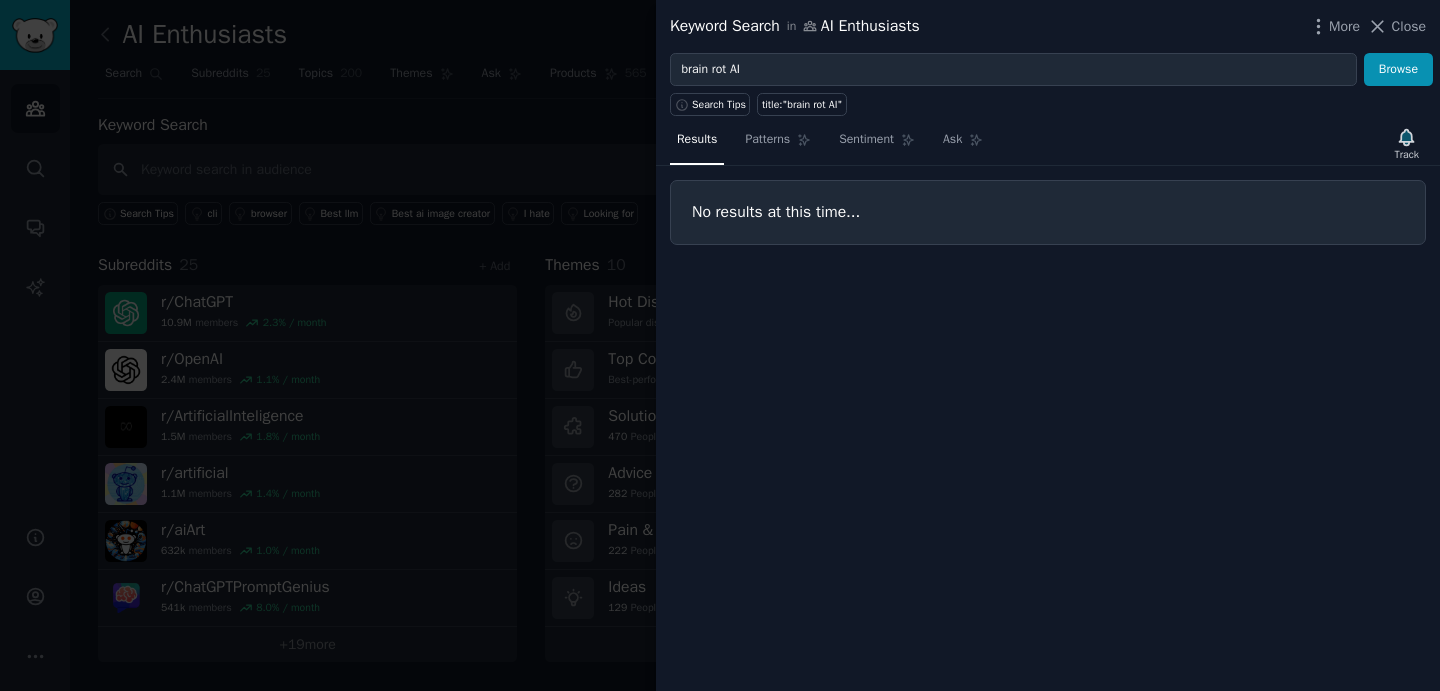 click at bounding box center [720, 345] 